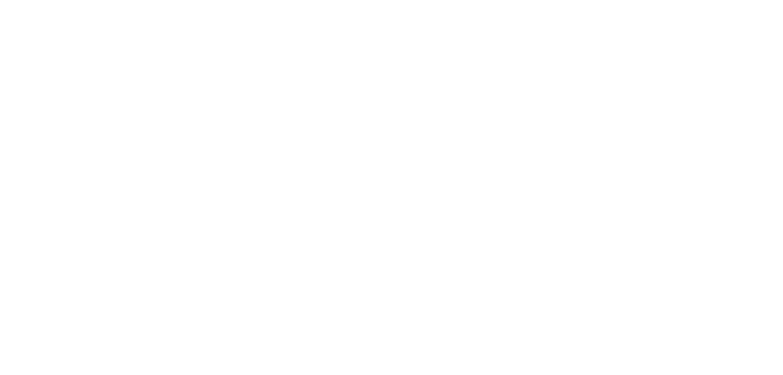 scroll, scrollTop: 0, scrollLeft: 0, axis: both 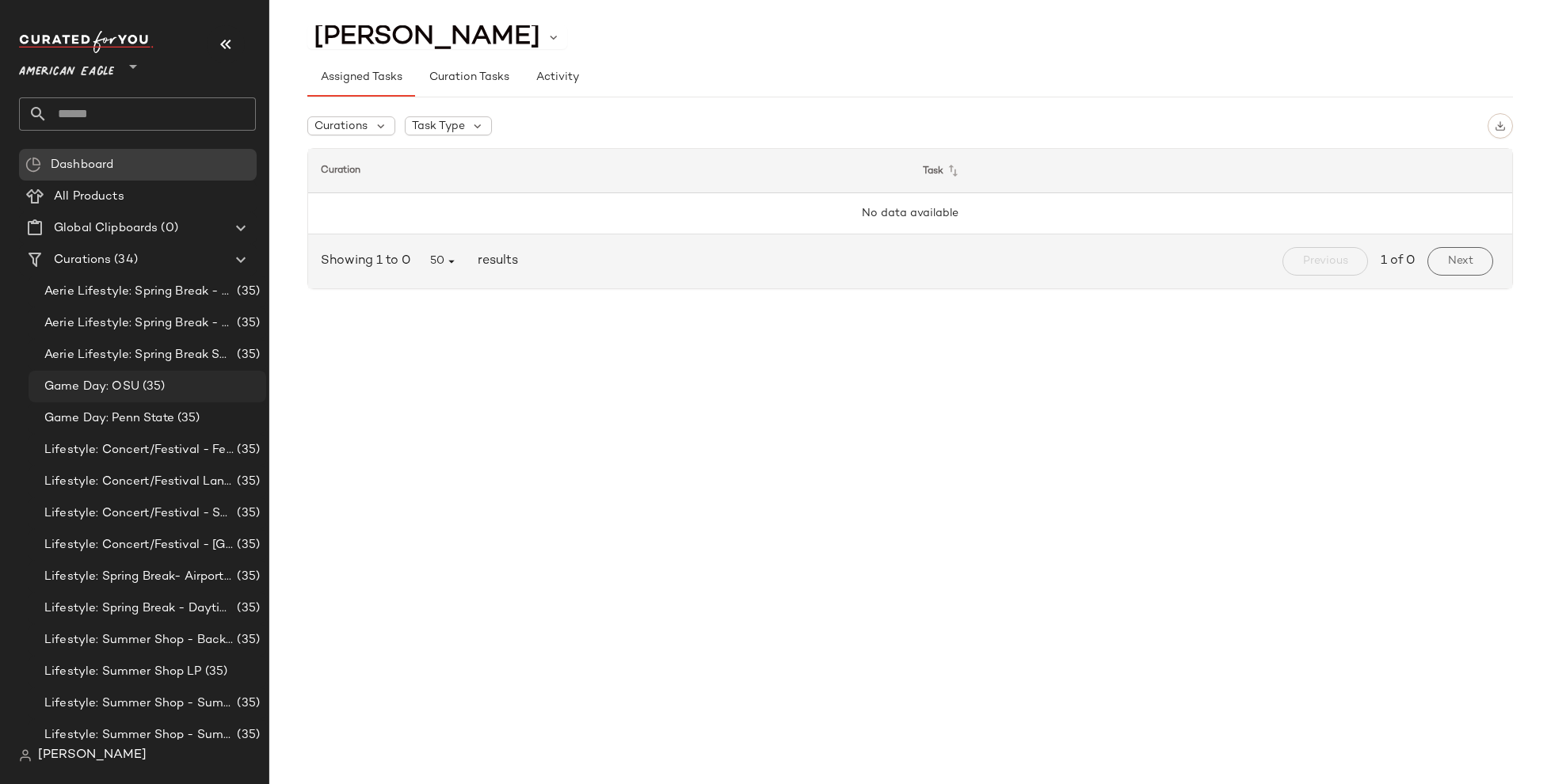 click on "Game Day: OSU (35)" 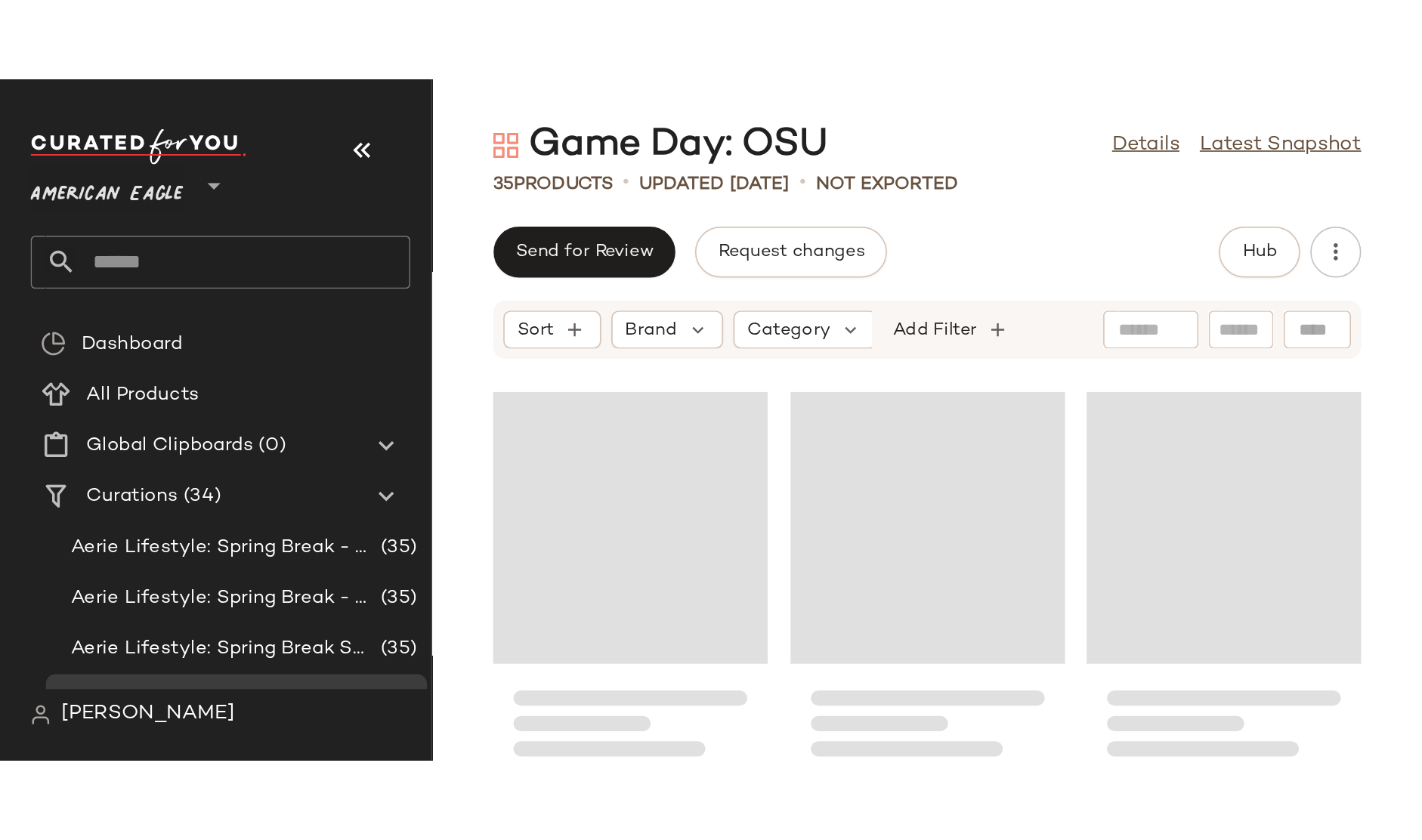scroll, scrollTop: 0, scrollLeft: 0, axis: both 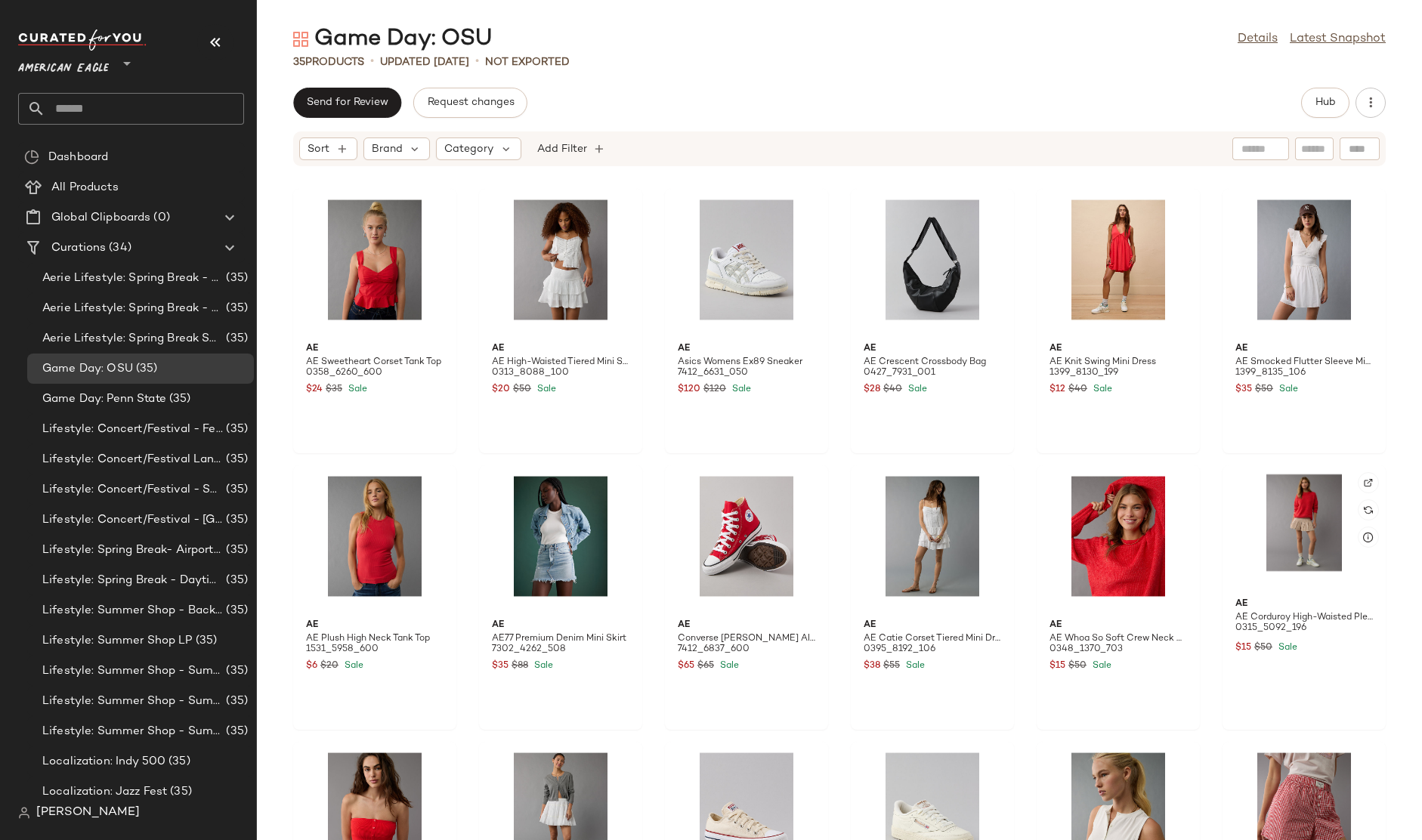 click on "American Eagle" at bounding box center [63, 65] 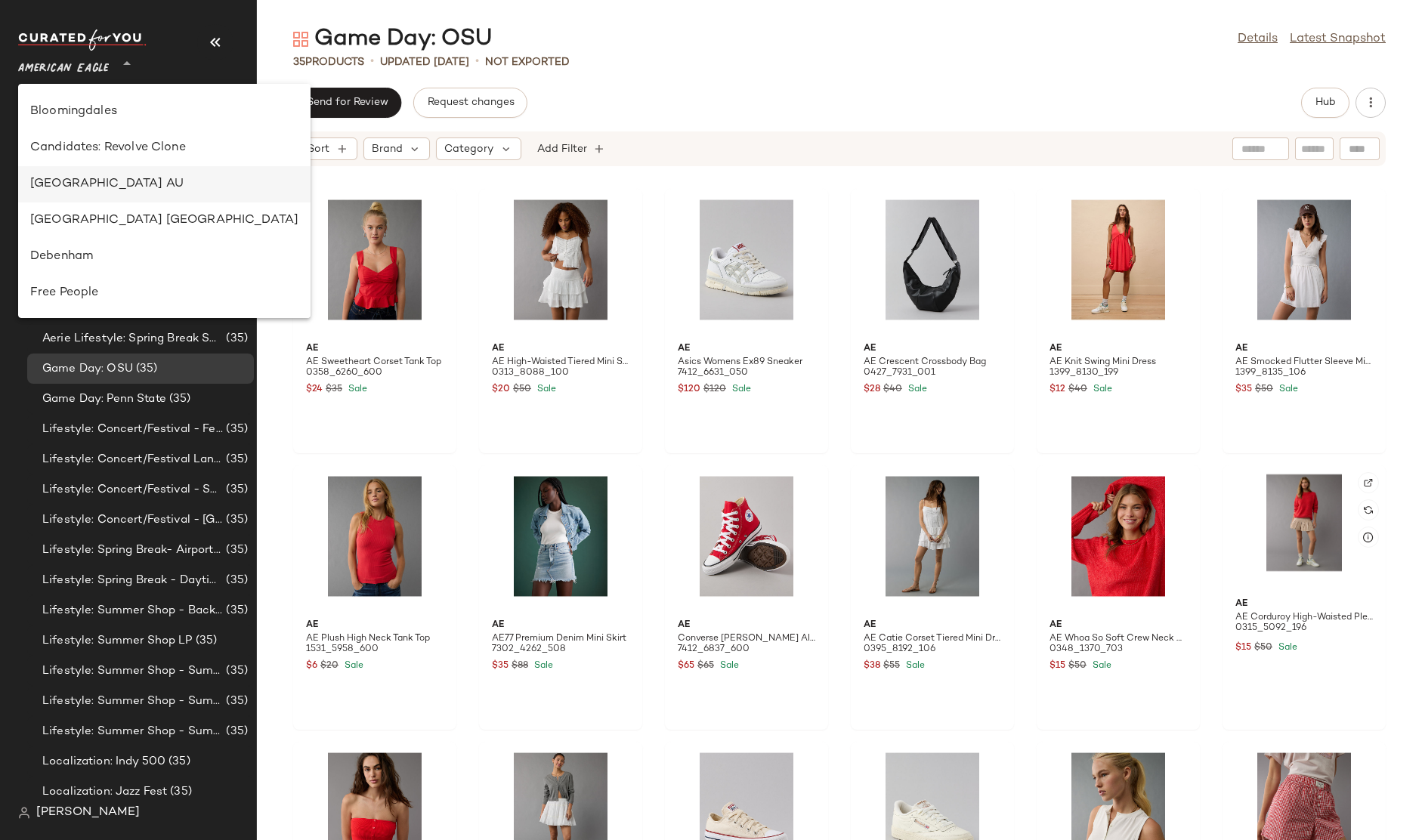 scroll, scrollTop: 730, scrollLeft: 0, axis: vertical 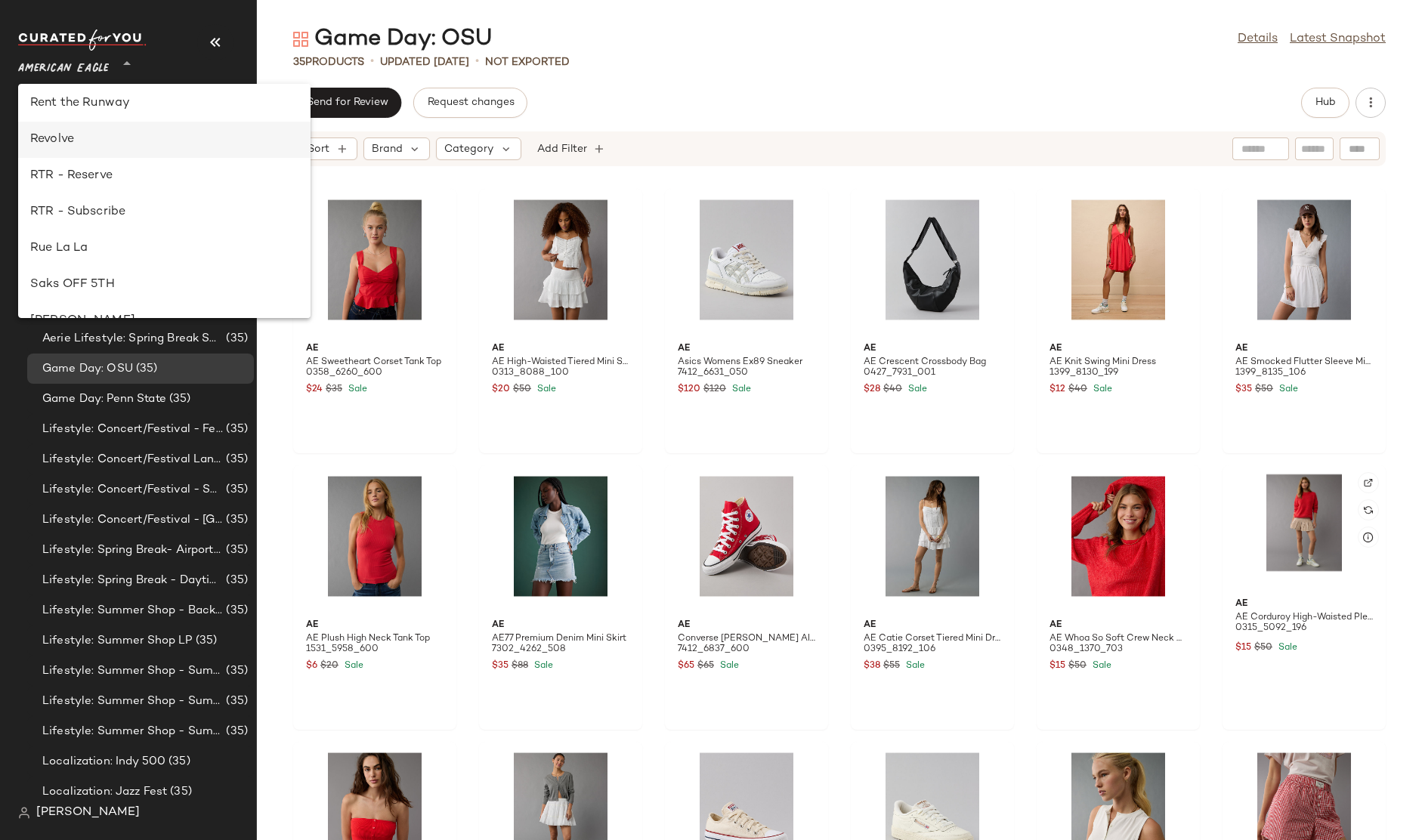 click on "Revolve" 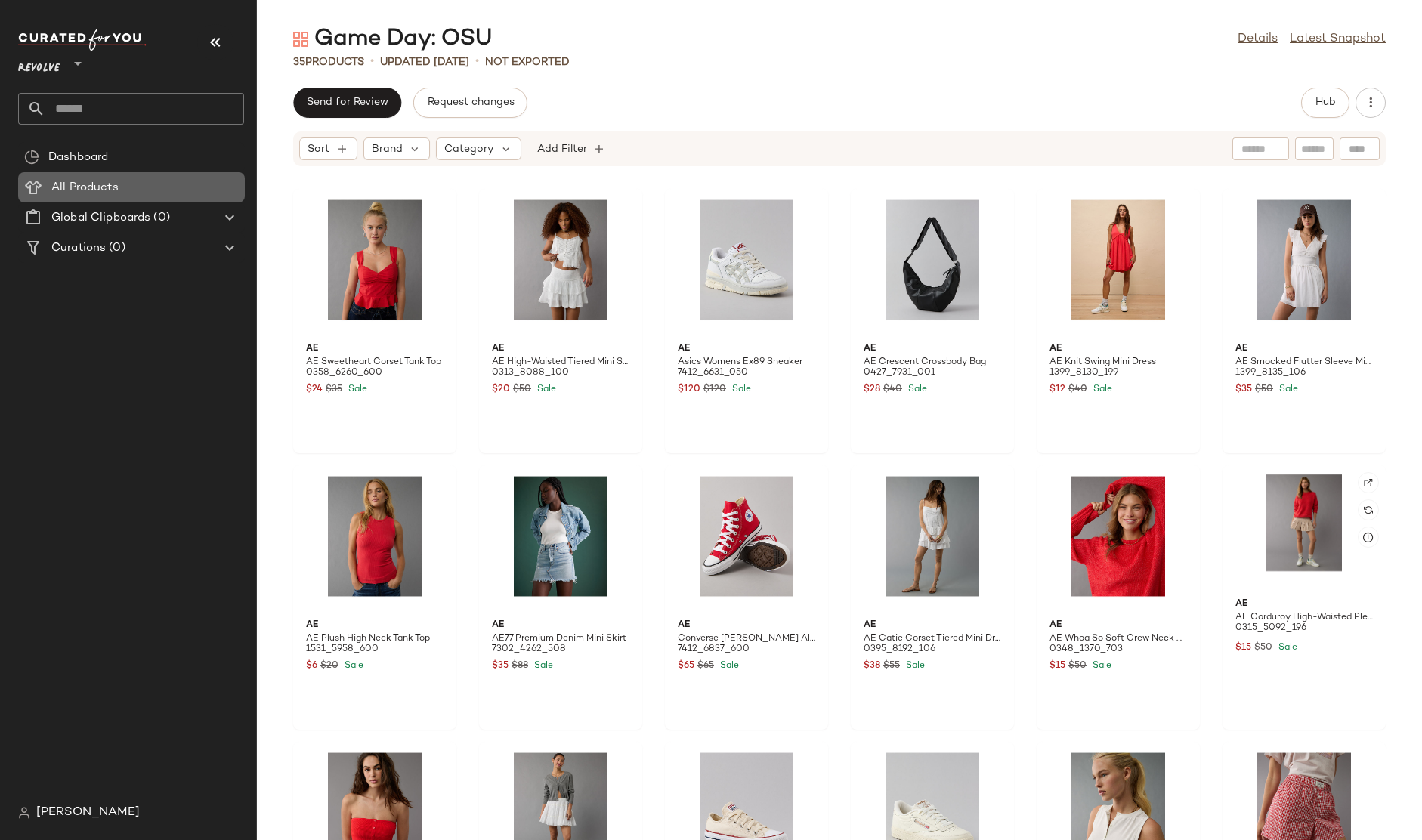 click at bounding box center (120, 187) 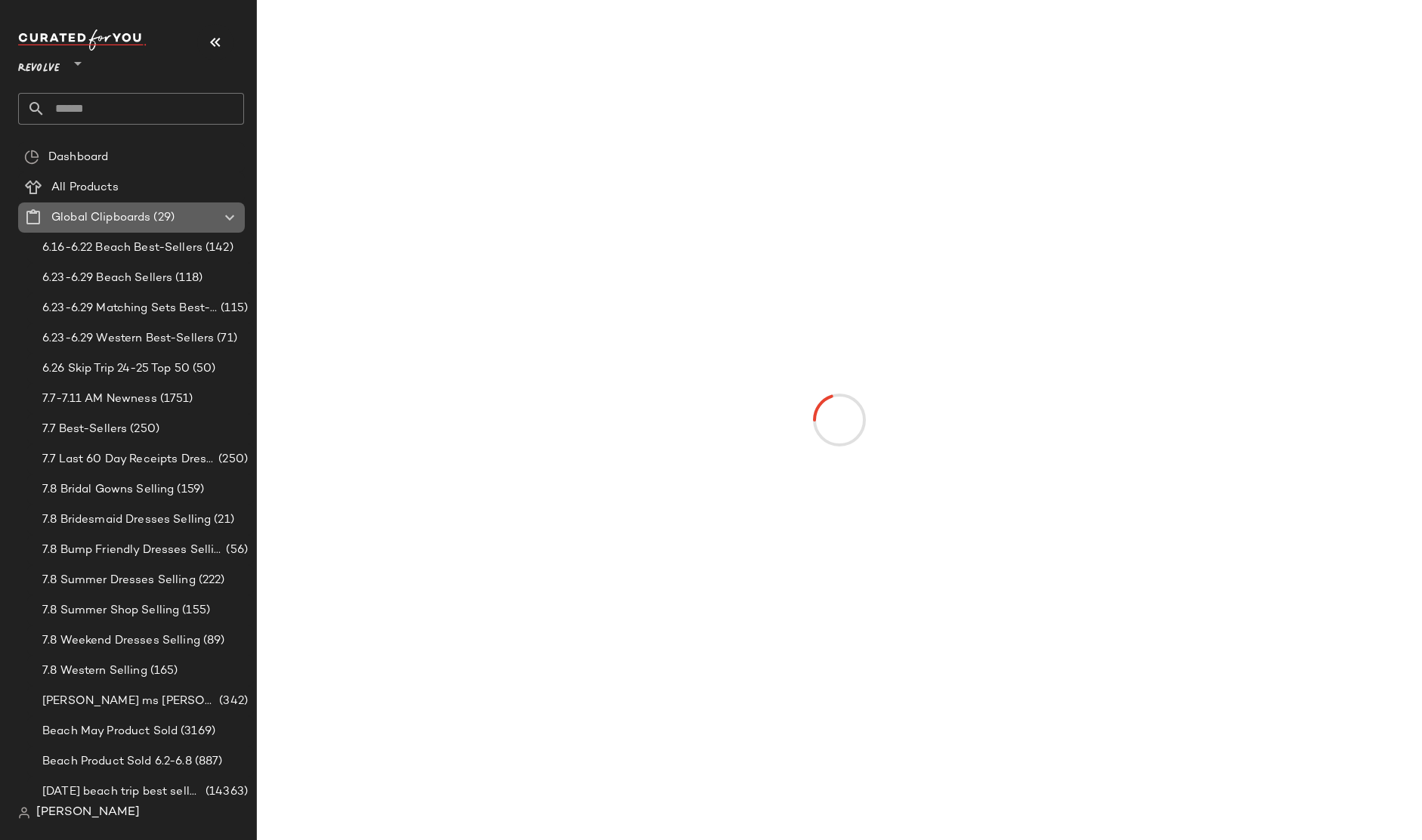 click 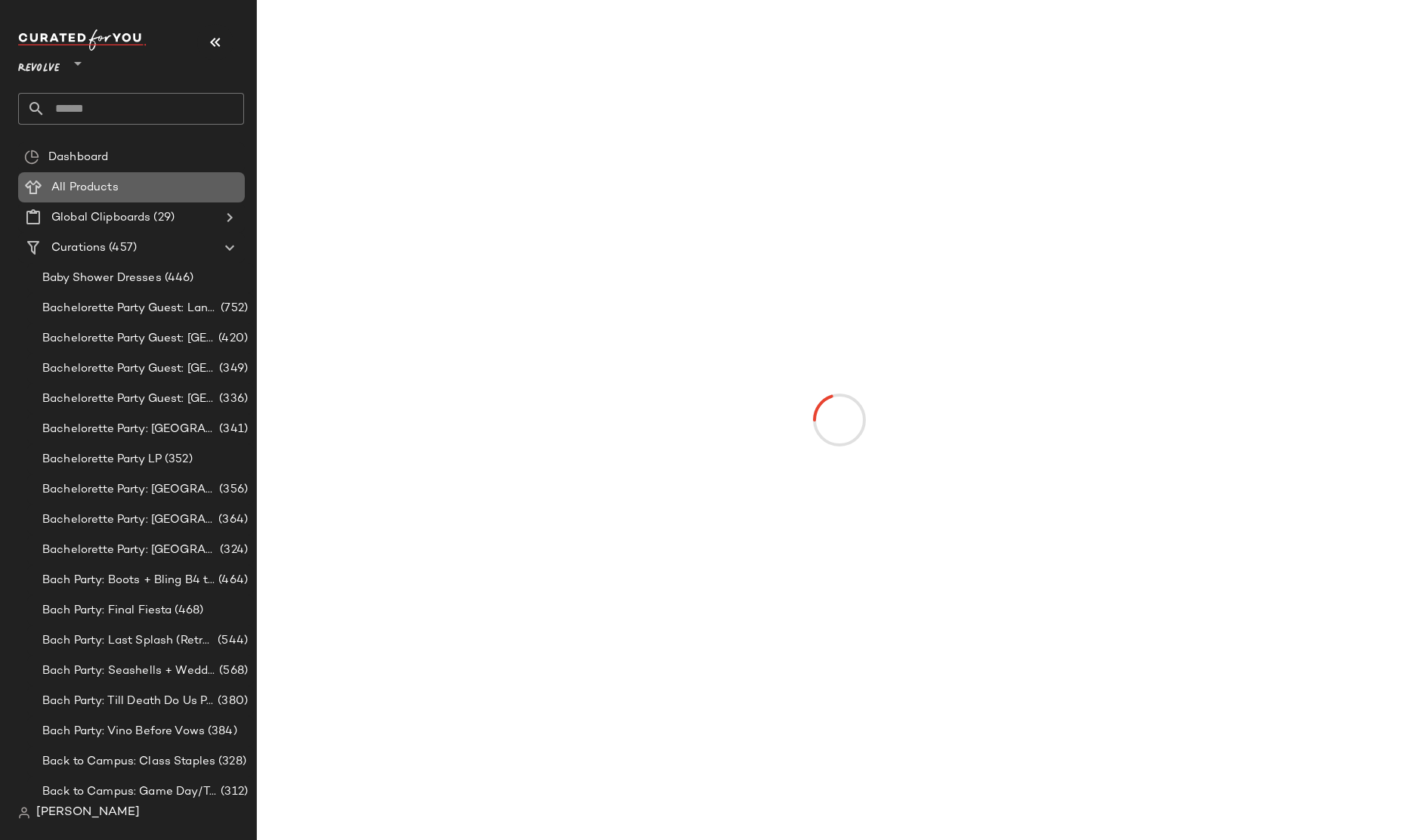 click on "All Products" 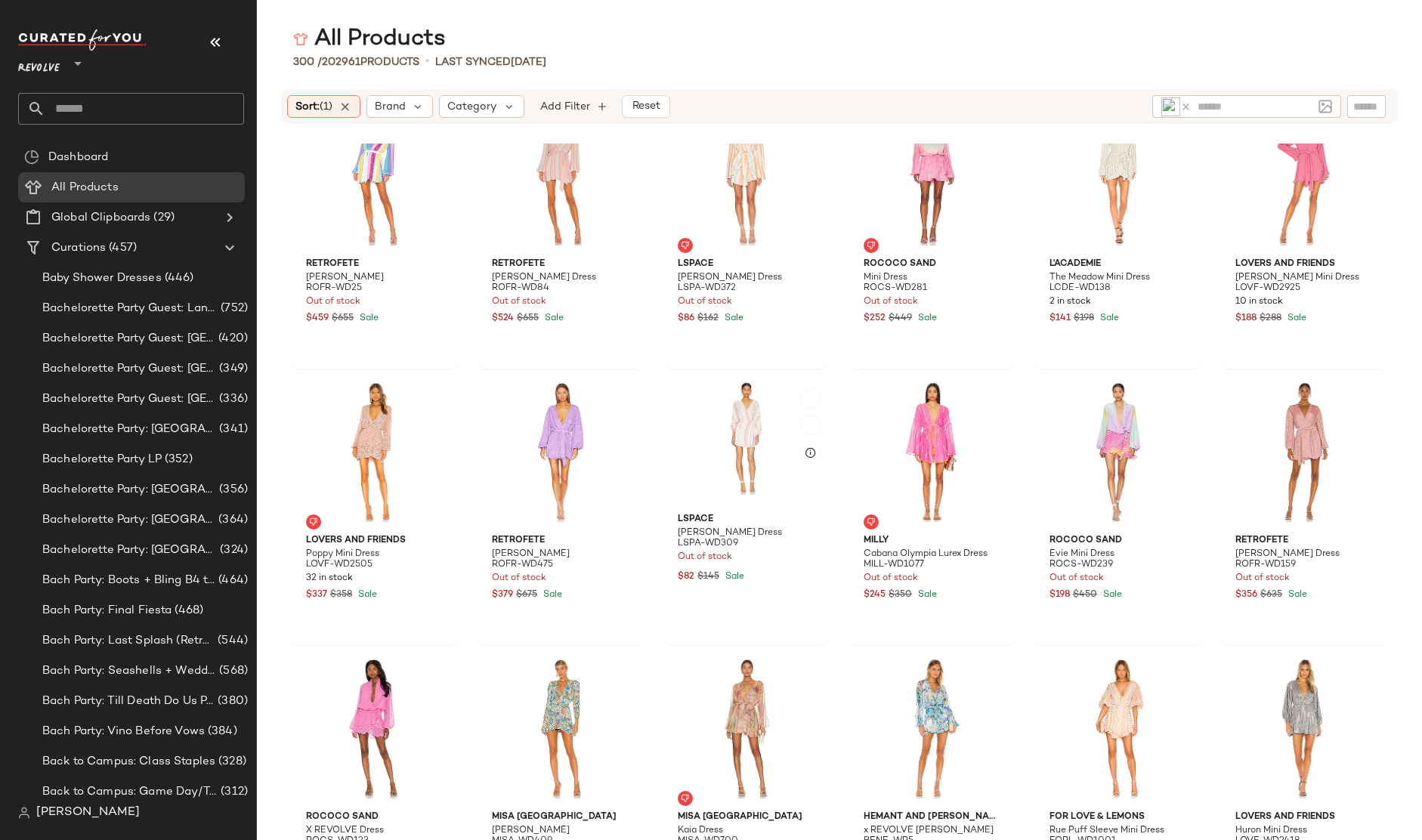scroll, scrollTop: 0, scrollLeft: 0, axis: both 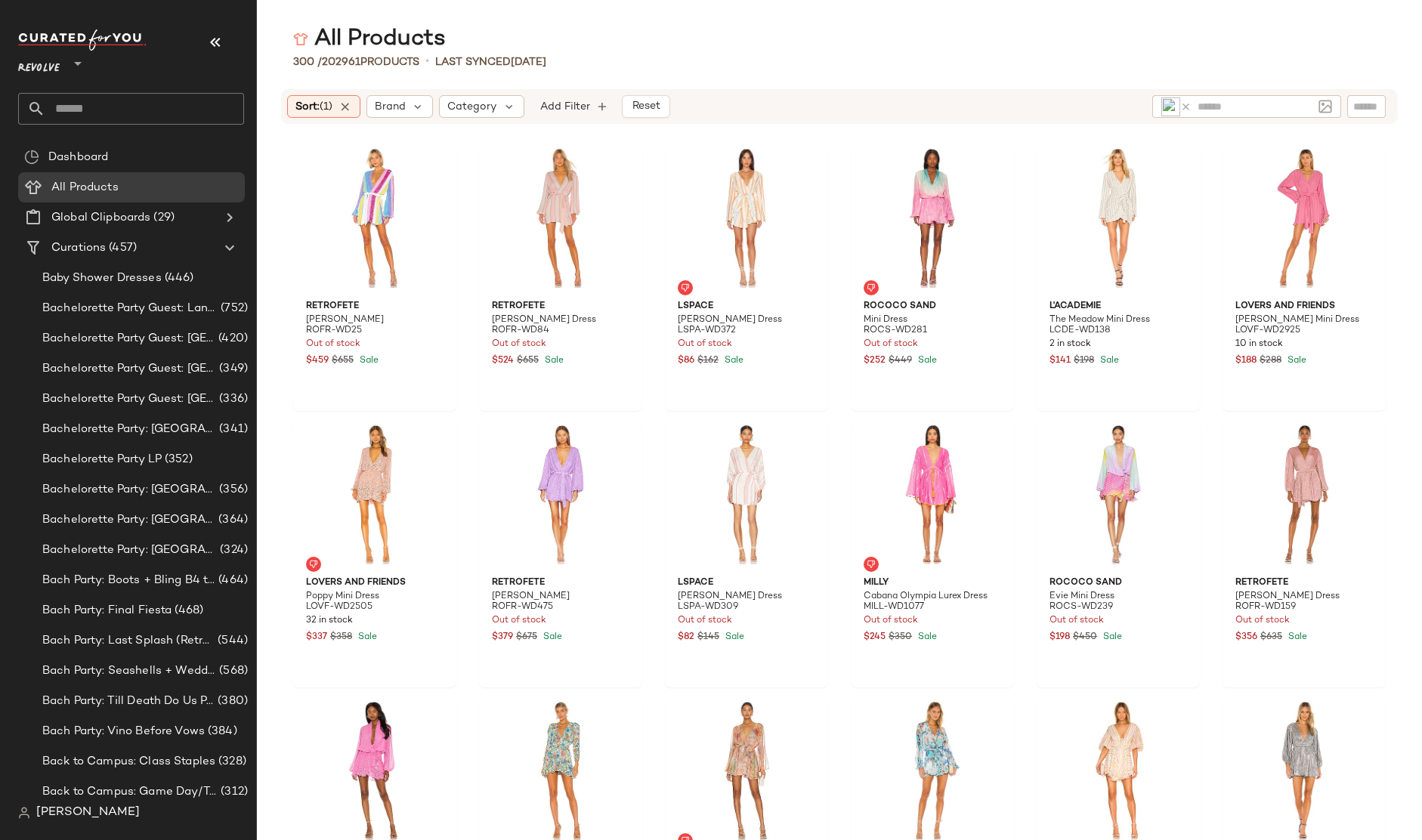 click on "All Products 300 /  202961   Products   •   Last synced  [DATE] Sort:   (1) Brand  Category  Add Filter   Reset  retrofete [PERSON_NAME] ROFR-WD25 Out of stock $459 $655 Sale retrofete [PERSON_NAME] Dress ROFR-WD84 Out of stock $524 $655 Sale LSPACE [PERSON_NAME] Dress LSPA-WD372 Out of stock $86 $162 Sale ROCOCO SAND Mini Dress ROCS-WD281 Out of stock $252 $449 Sale L'Academie The Meadow Mini Dress LCDE-WD138 2 in stock $141 $198 Sale Lovers and Friends [PERSON_NAME] Mini Dress LOVF-WD2925 10 in stock $188 $288 Sale Lovers and Friends Poppy Mini Dress LOVF-WD2505 32 in stock $337 $358 Sale retrofete [PERSON_NAME] ROFR-WD475 Out of stock $379 $675 Sale LSPACE [PERSON_NAME] Dress LSPA-WD309 Out of stock $82 $145 Sale [PERSON_NAME] Olympia Lurex Dress MILL-WD1077 Out of stock $245 $350 Sale ROCOCO SAND Evie Mini Dress ROCS-WD239 Out of stock $198 $450 Sale retrofete [PERSON_NAME] Dress ROFR-WD159 Out of stock $356 $635 Sale ROCOCO SAND X REVOLVE Dress ROCS-WD123 Out of stock $306 $325 Sale MISA Los Angeles Chiara Dress 1" at bounding box center (839, 432) 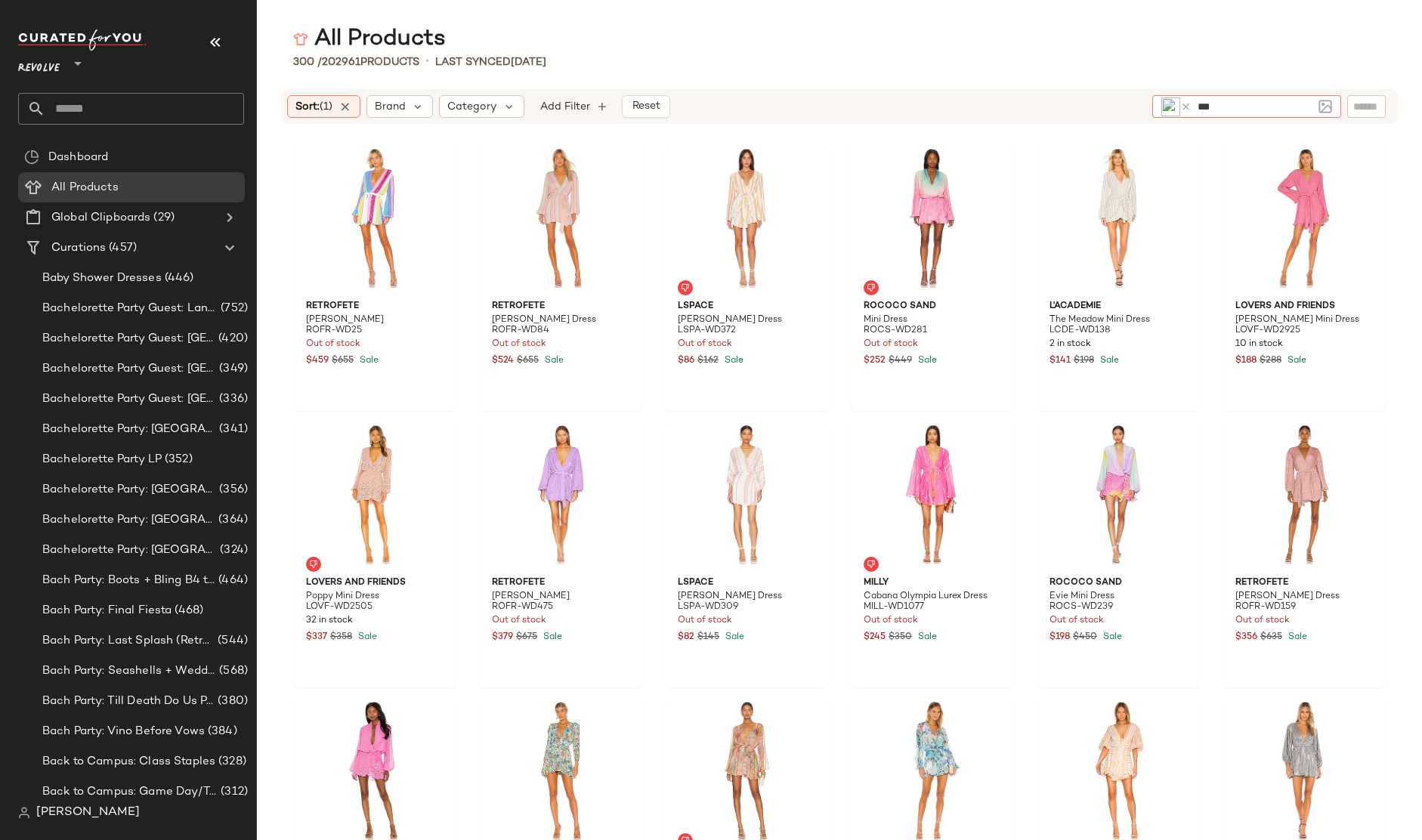 type on "****" 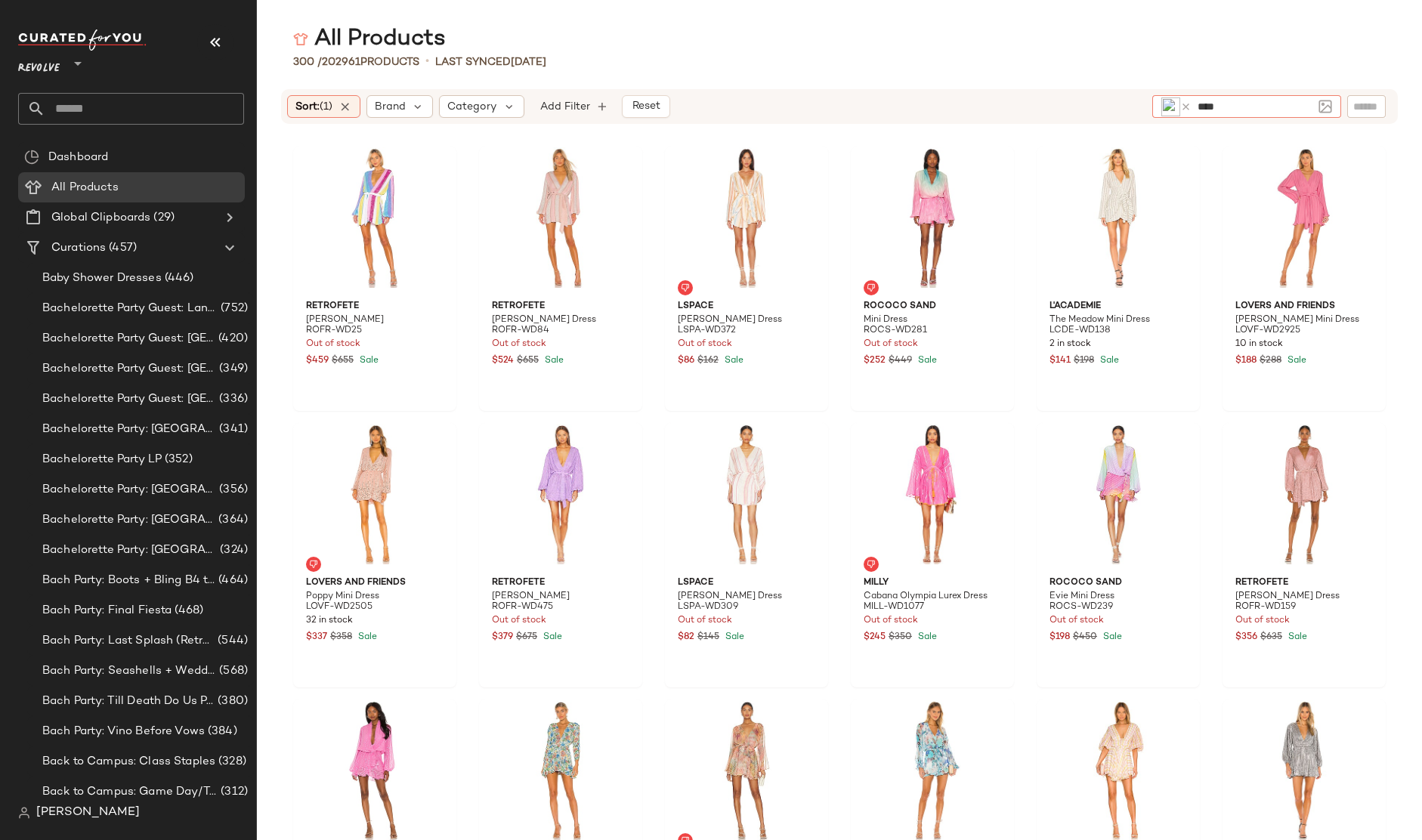 type 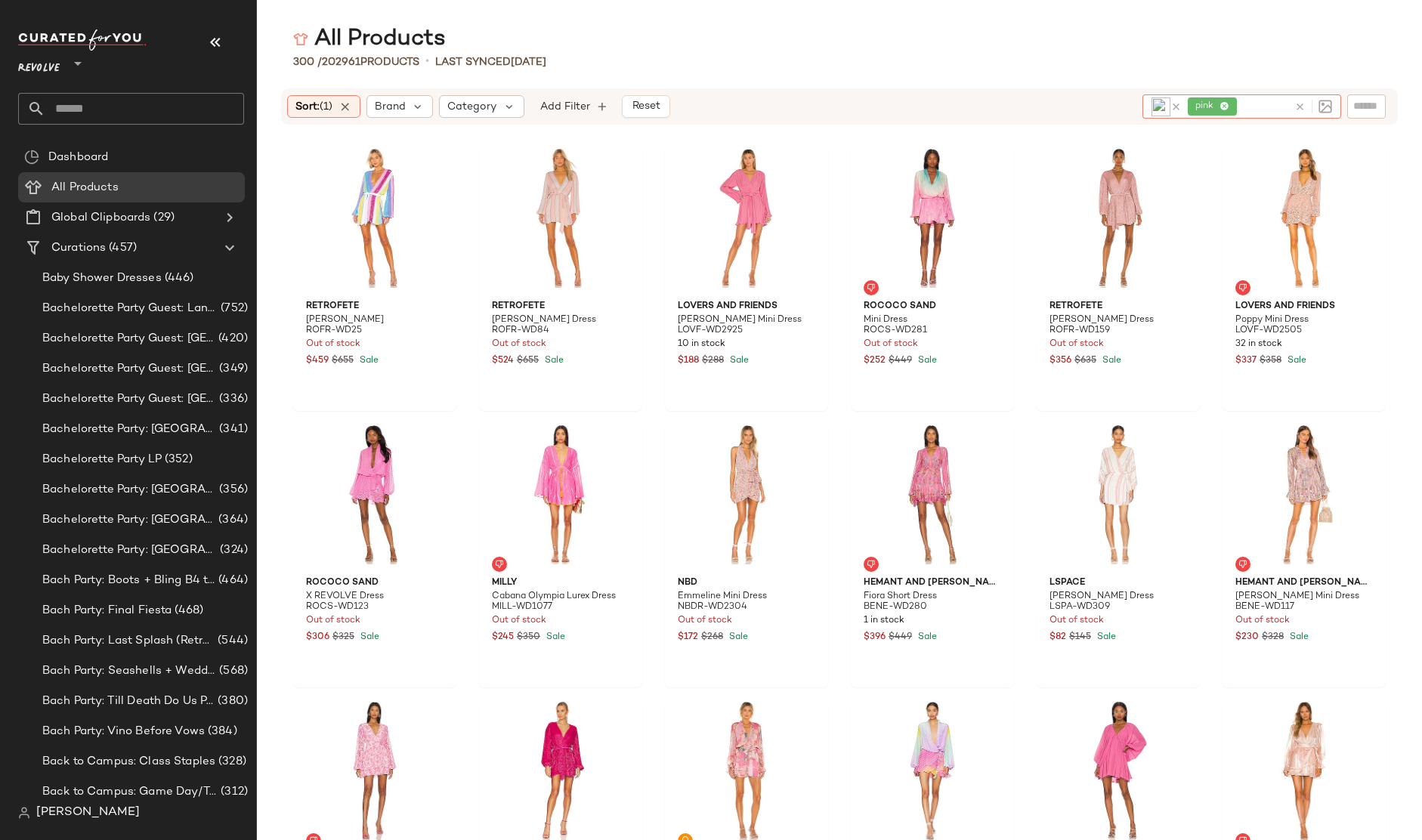 click 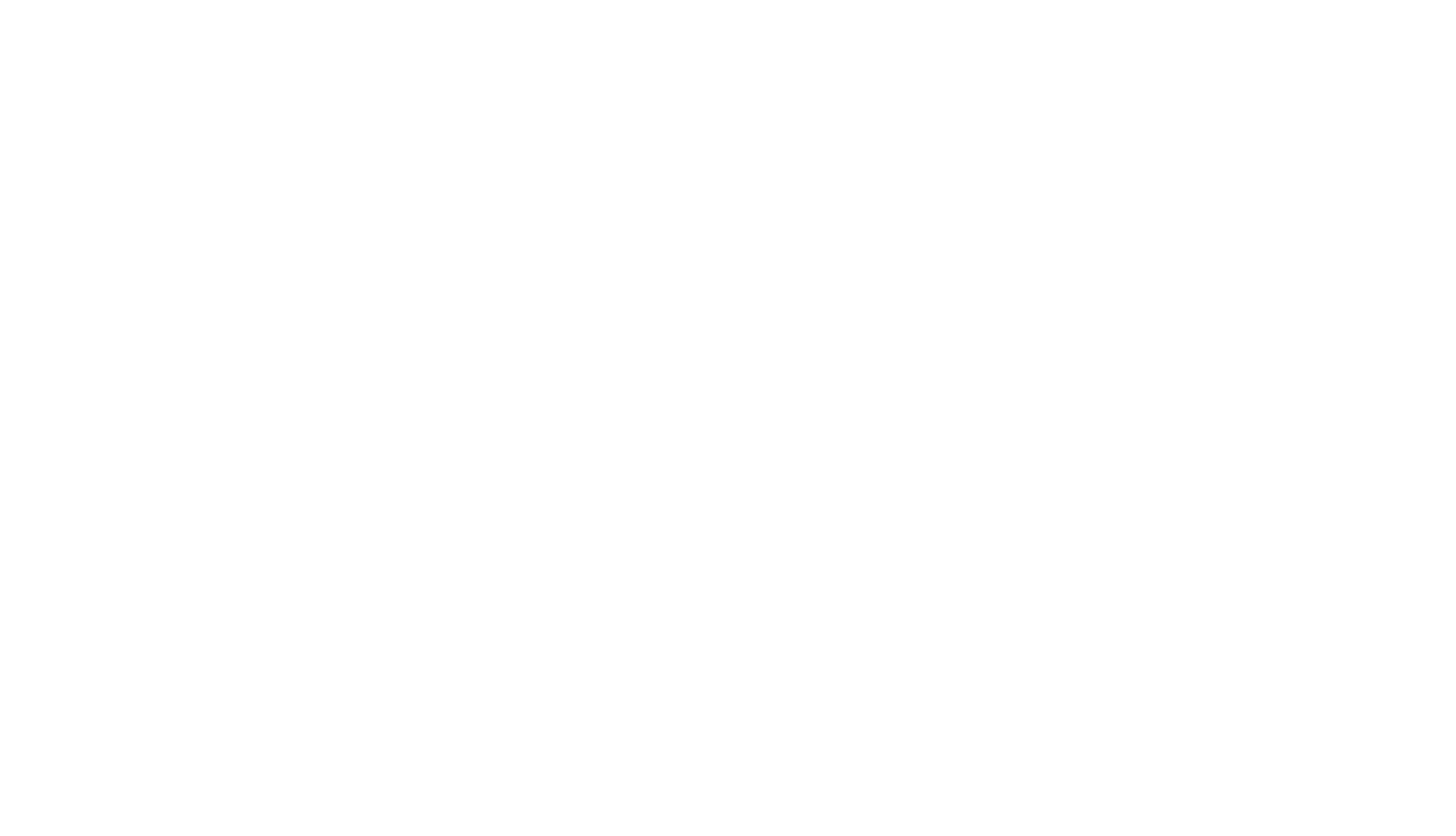 scroll, scrollTop: 0, scrollLeft: 0, axis: both 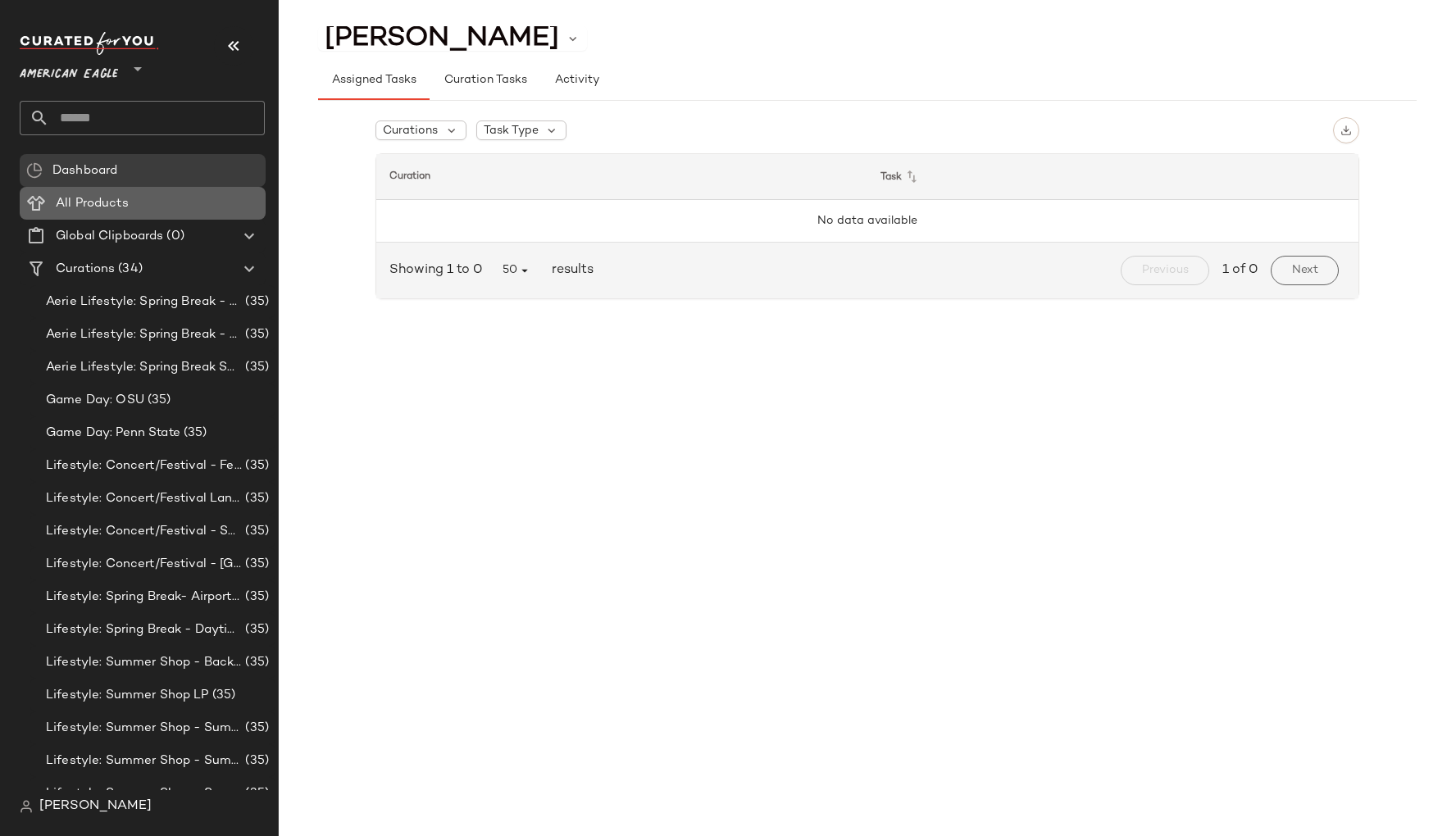 click on "All Products" at bounding box center (92, 203) 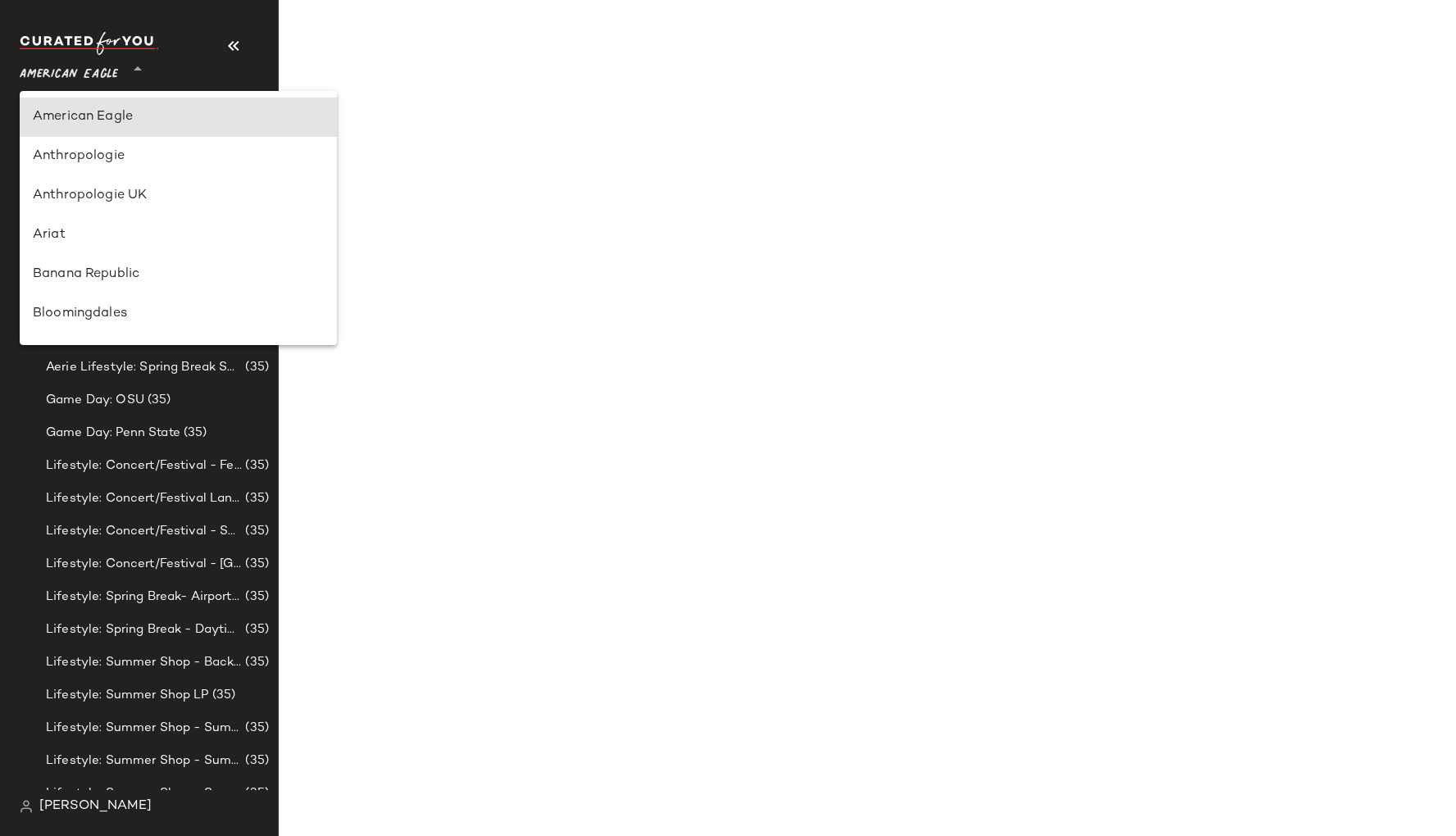 click on "American Eagle" at bounding box center (69, 70) 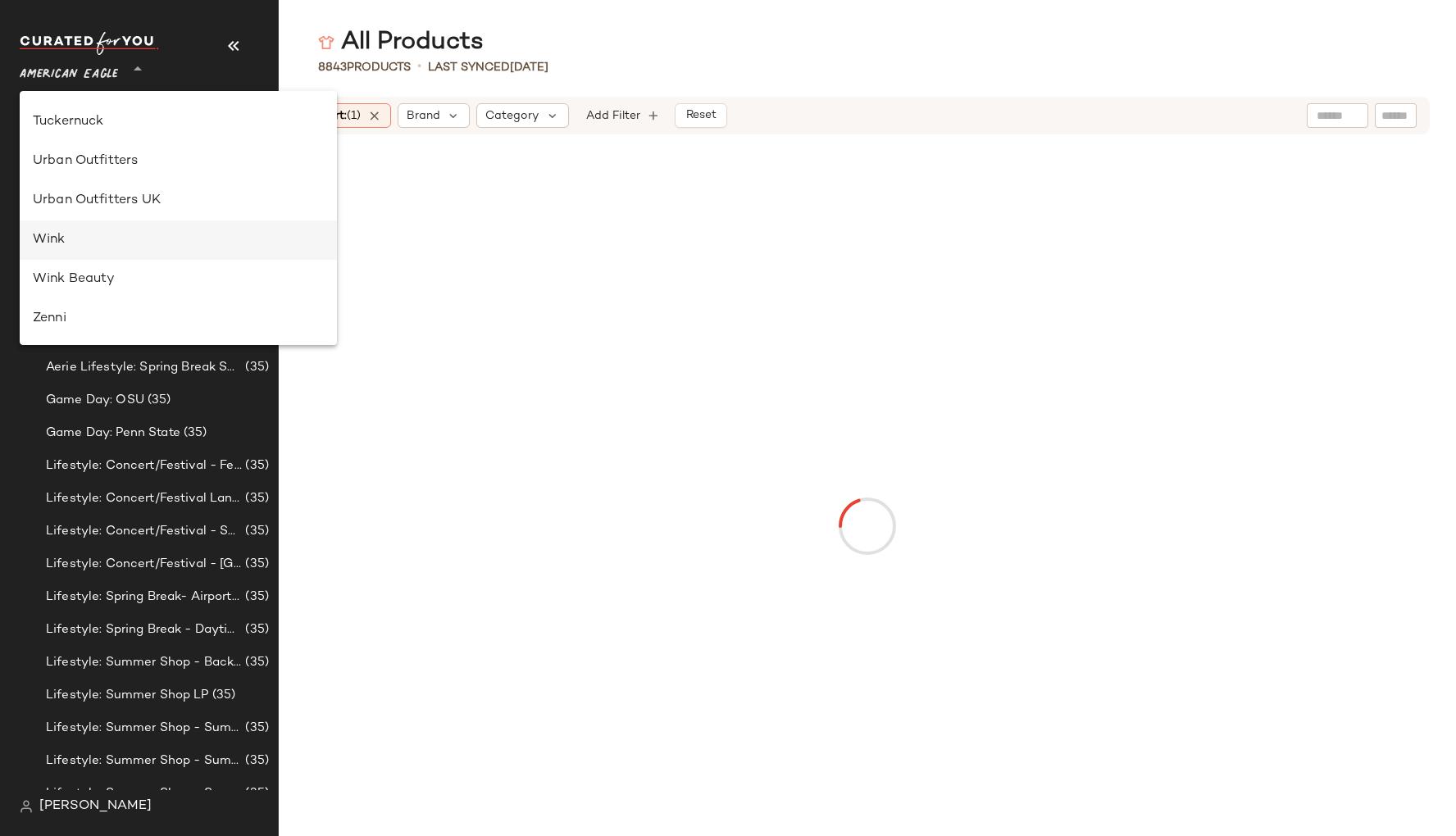 scroll, scrollTop: 751, scrollLeft: 0, axis: vertical 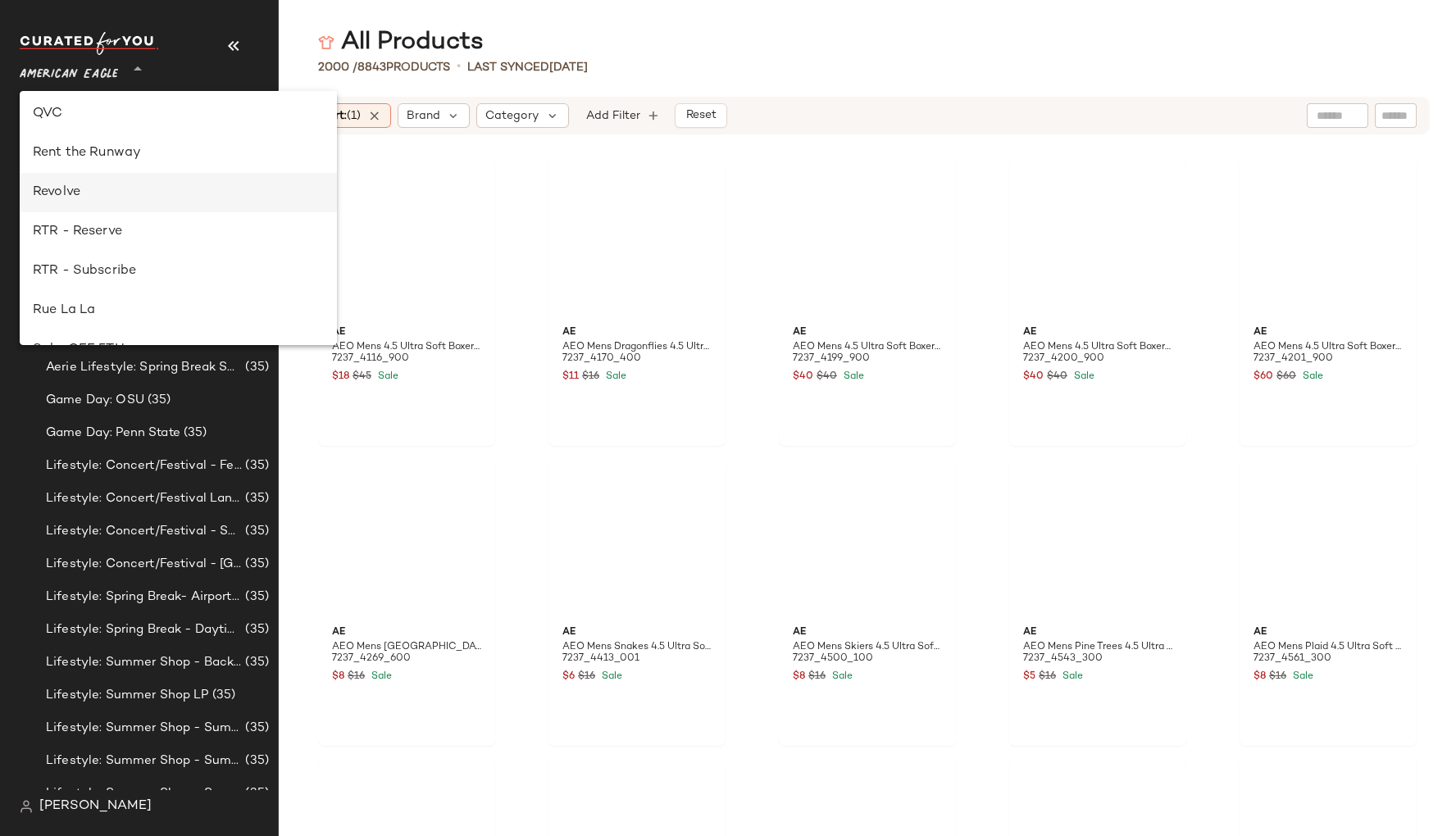 click on "Revolve" at bounding box center [178, 193] 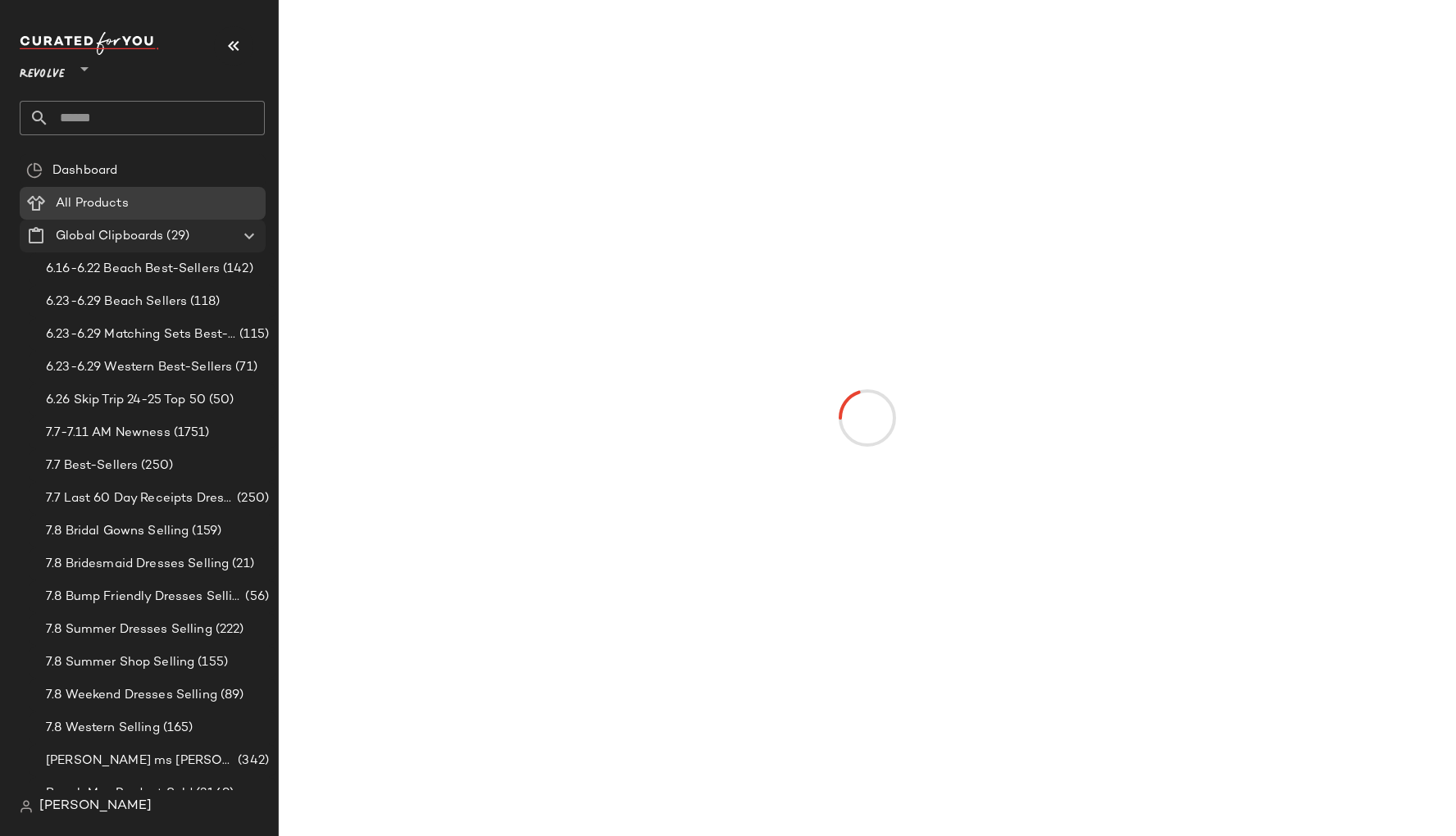 click 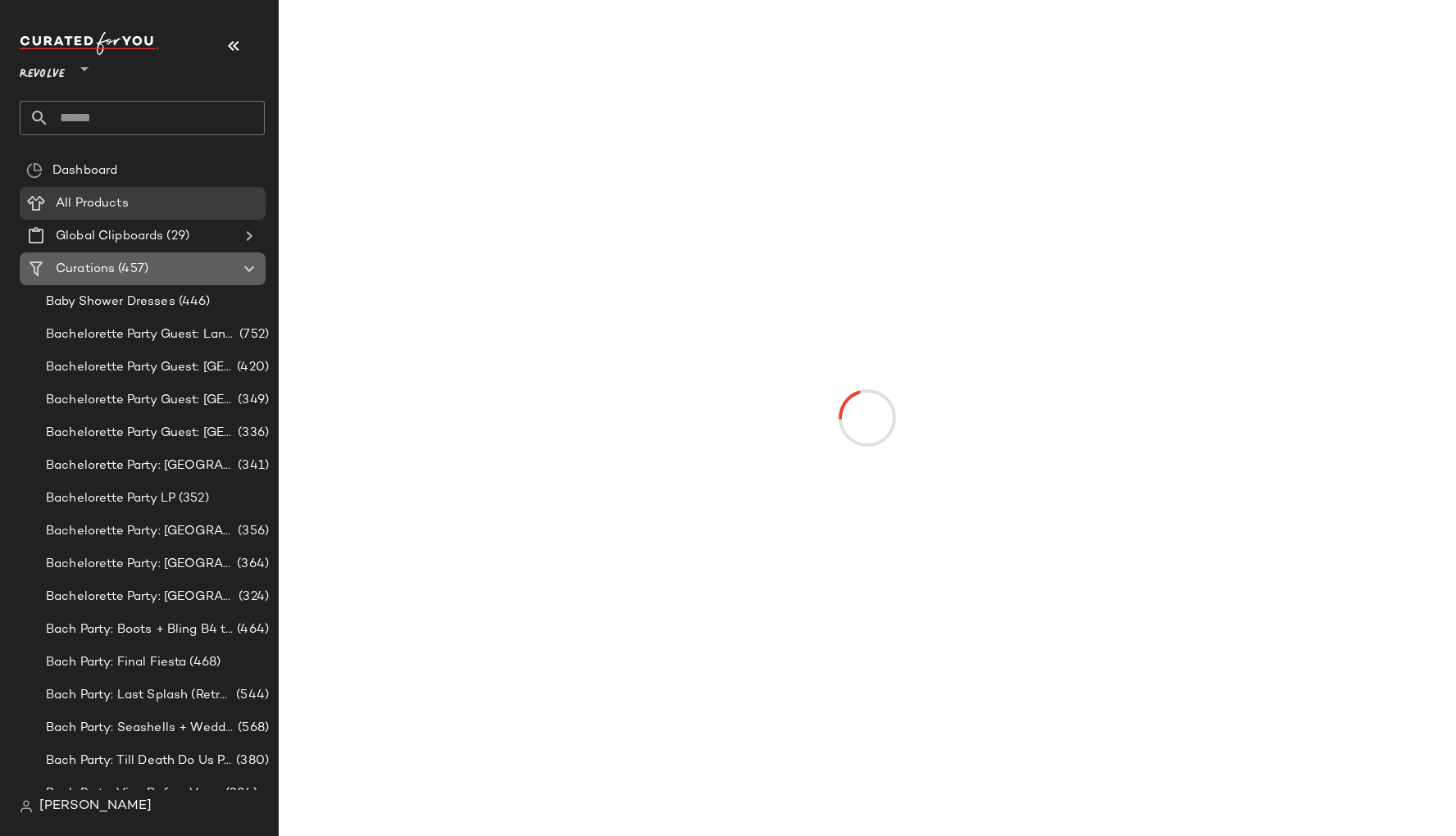 click on "Curations (457)" 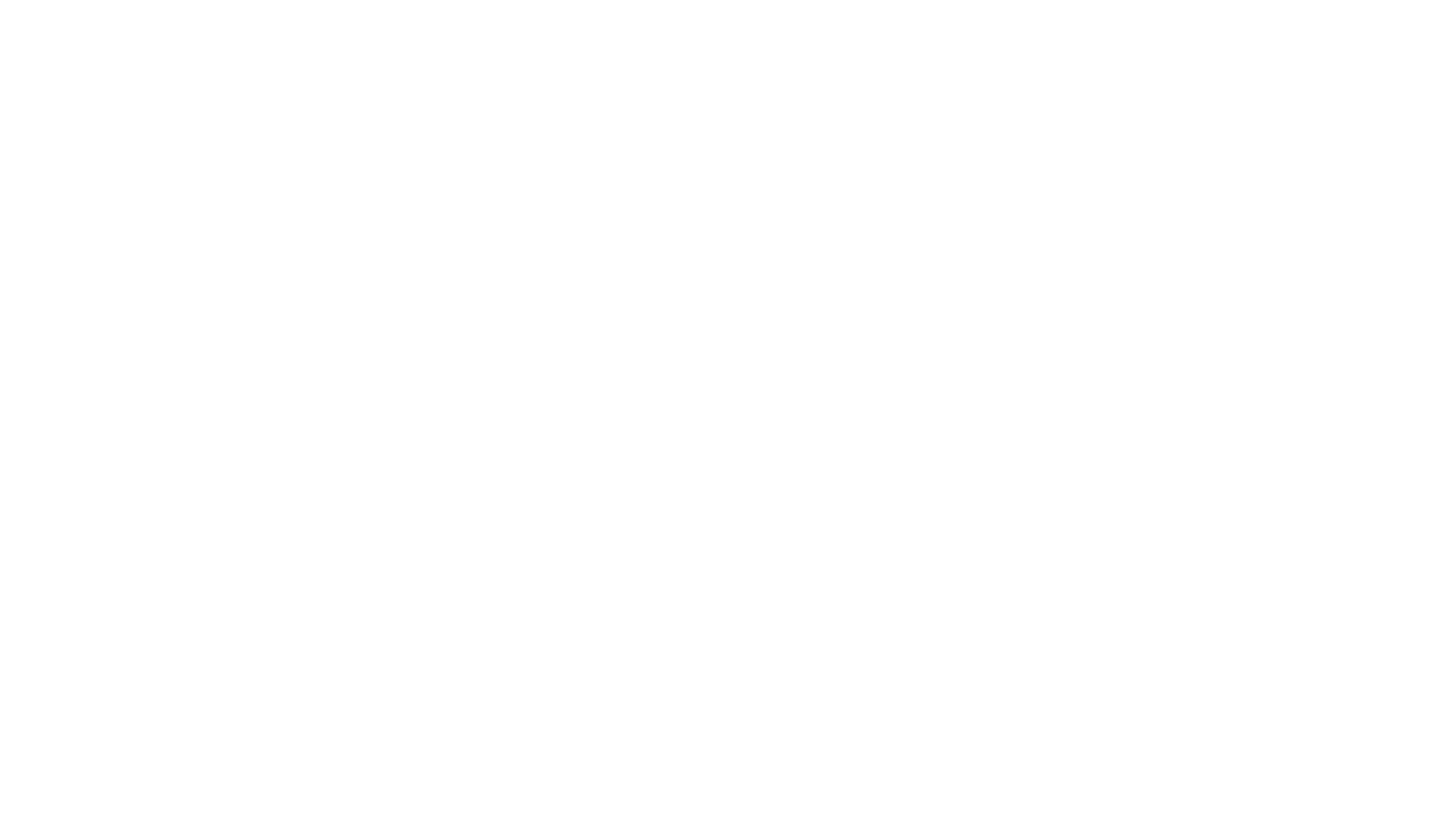 scroll, scrollTop: 0, scrollLeft: 0, axis: both 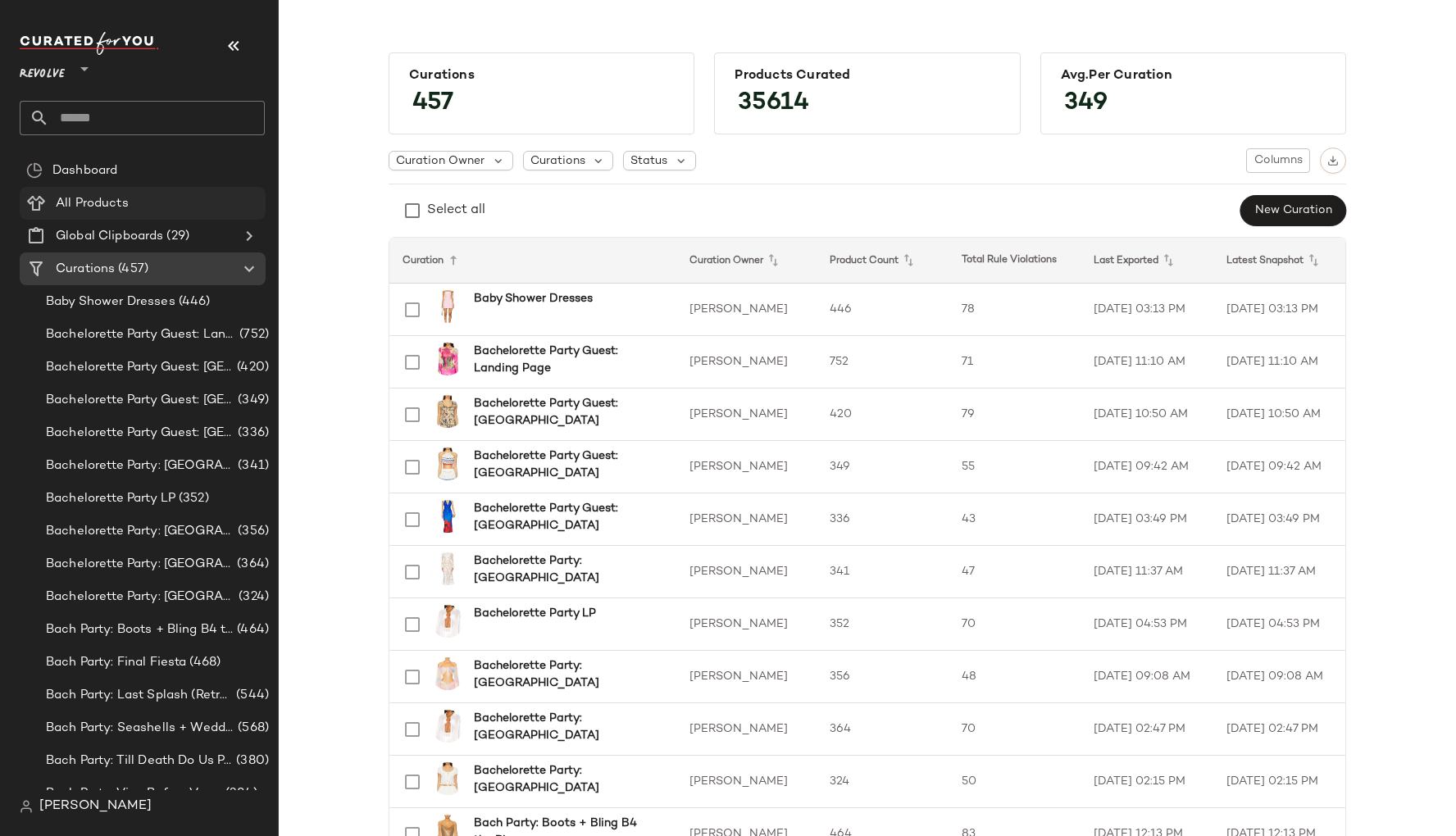 click on "All Products" 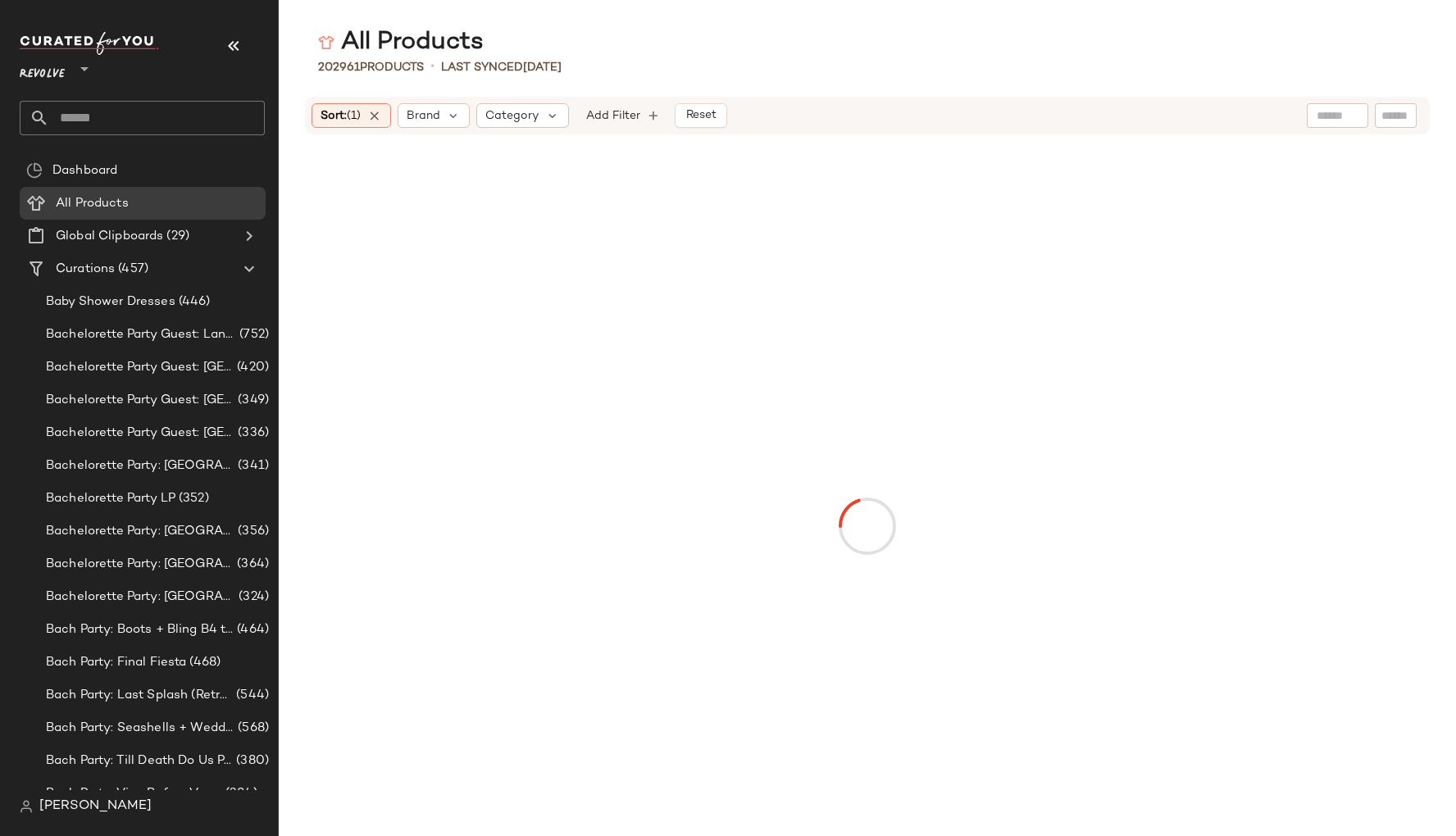 click 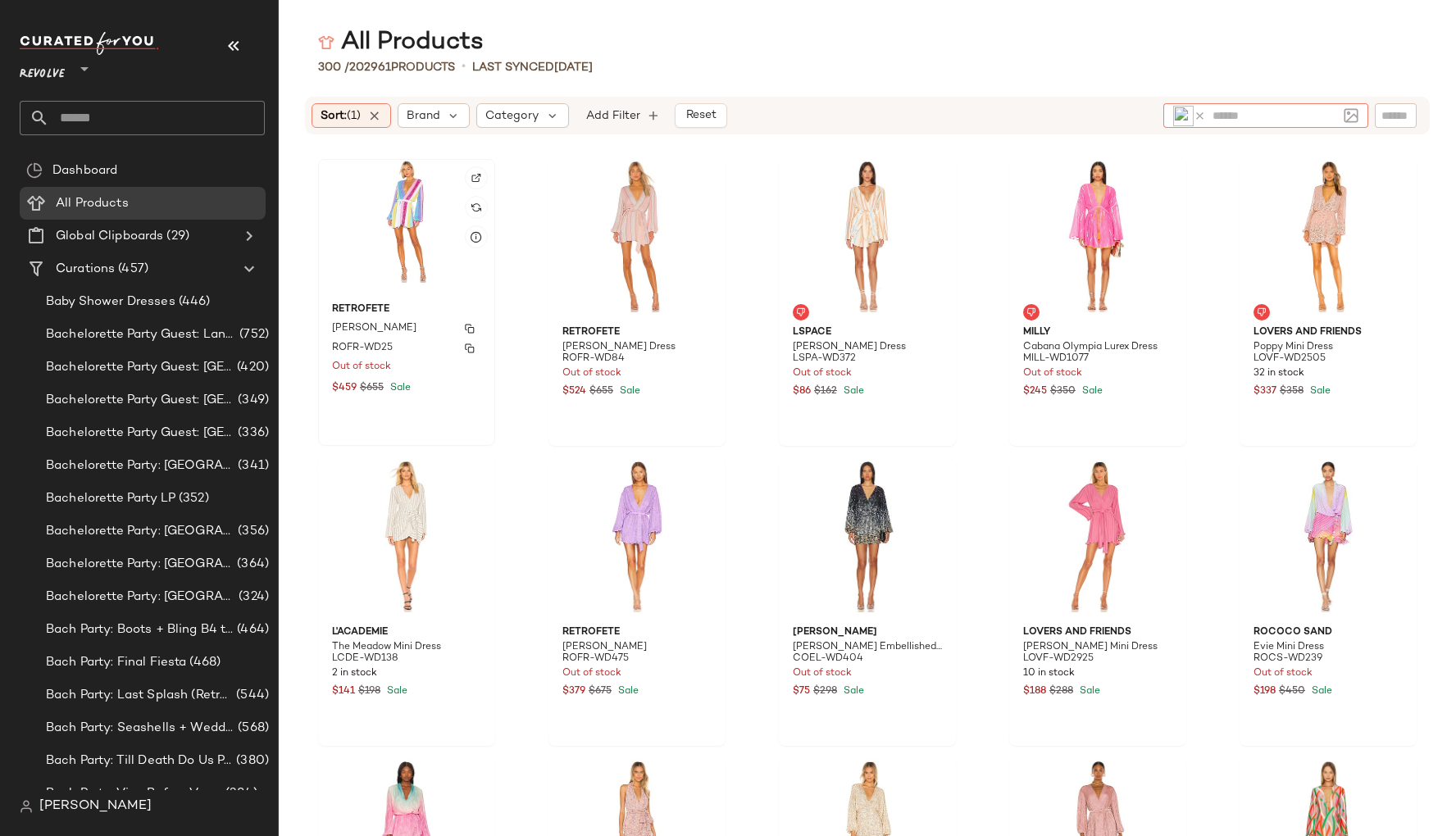 click on "retrofete Gabrielle Robe ROFR-WD25 Out of stock $459 $655 Sale" 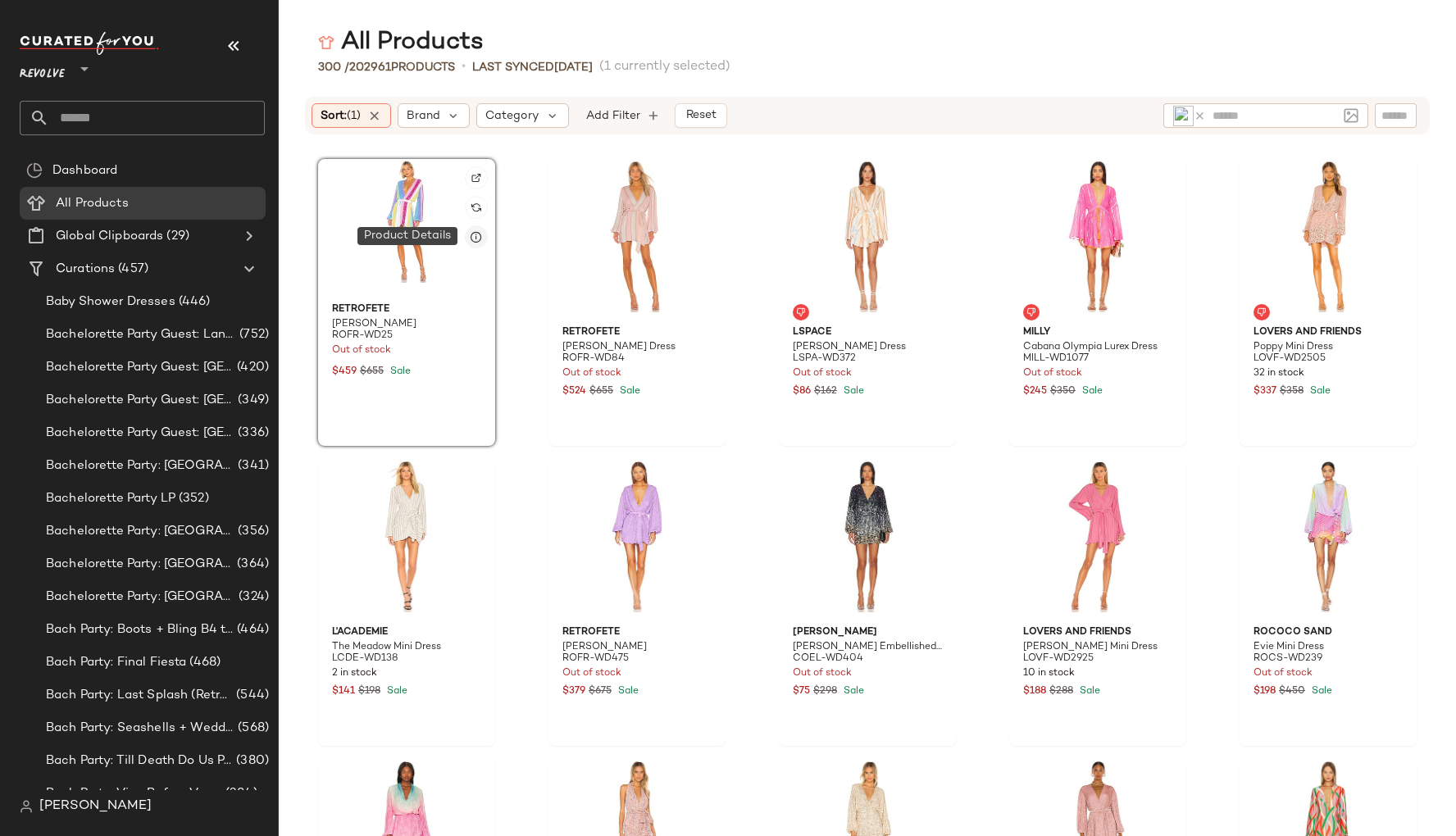 click 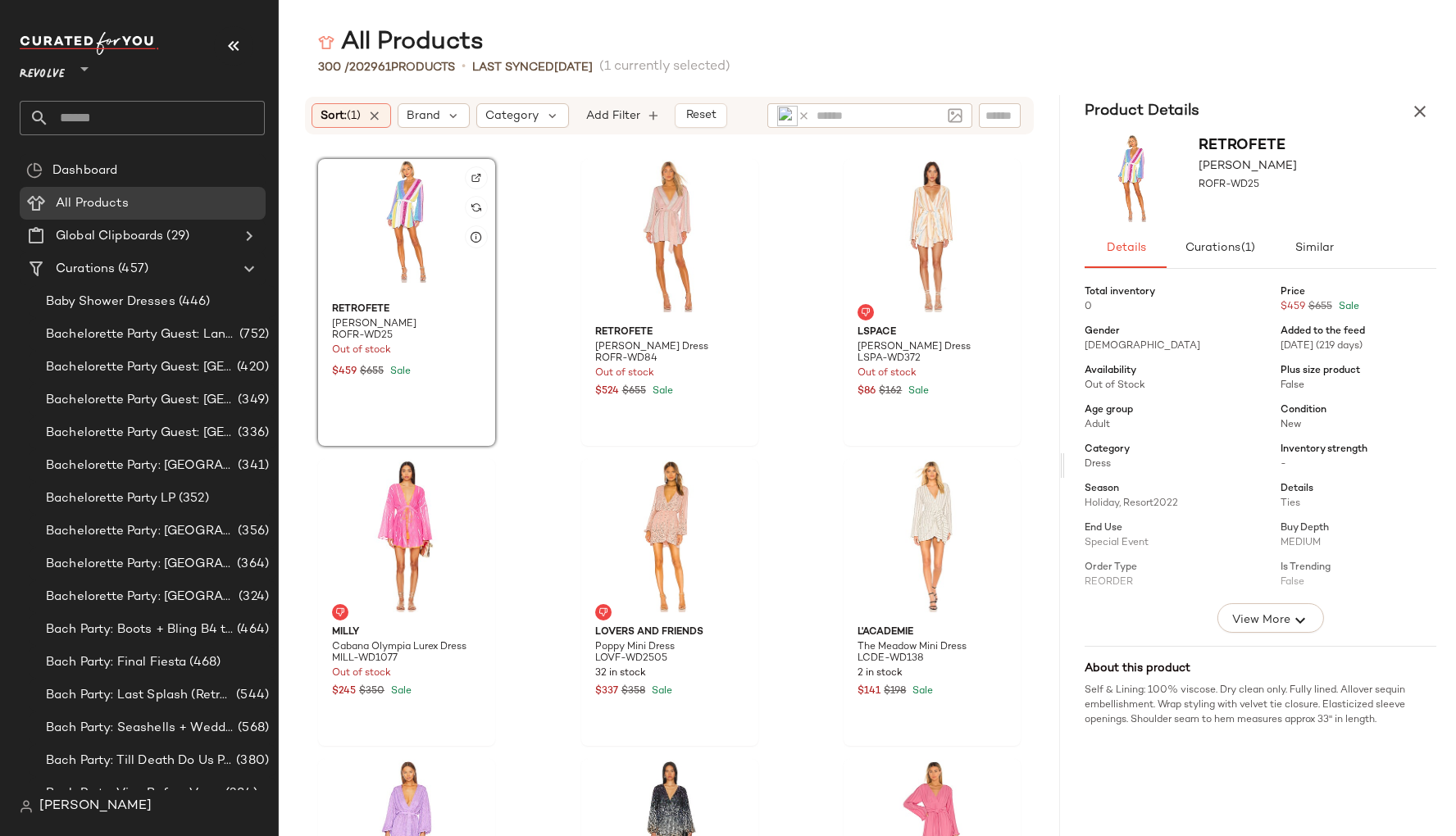 drag, startPoint x: 1280, startPoint y: 168, endPoint x: 1198, endPoint y: 161, distance: 82.29824 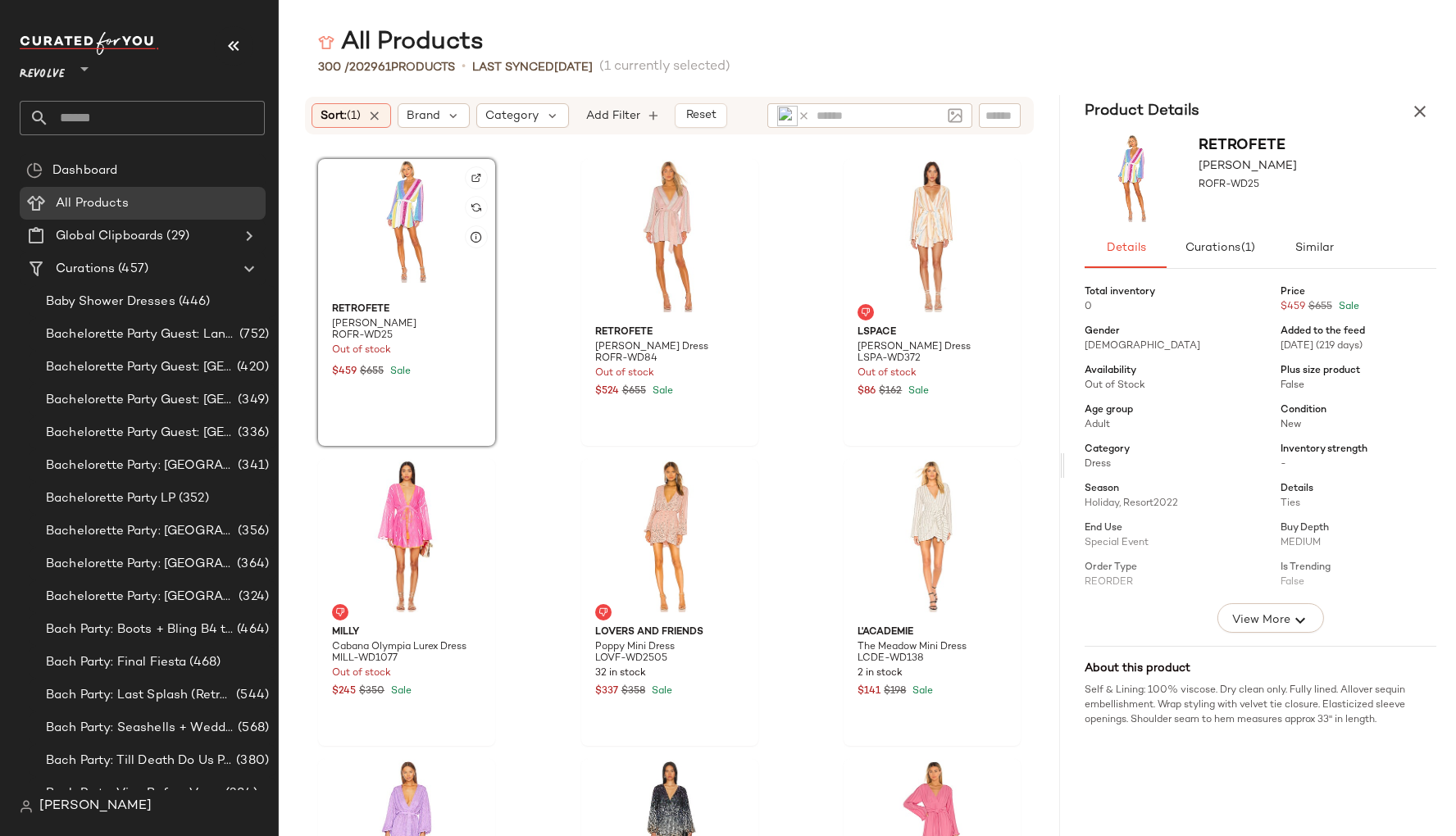 click on "retrofete Gabrielle Robe ROFR-WD25" at bounding box center [1260, 178] 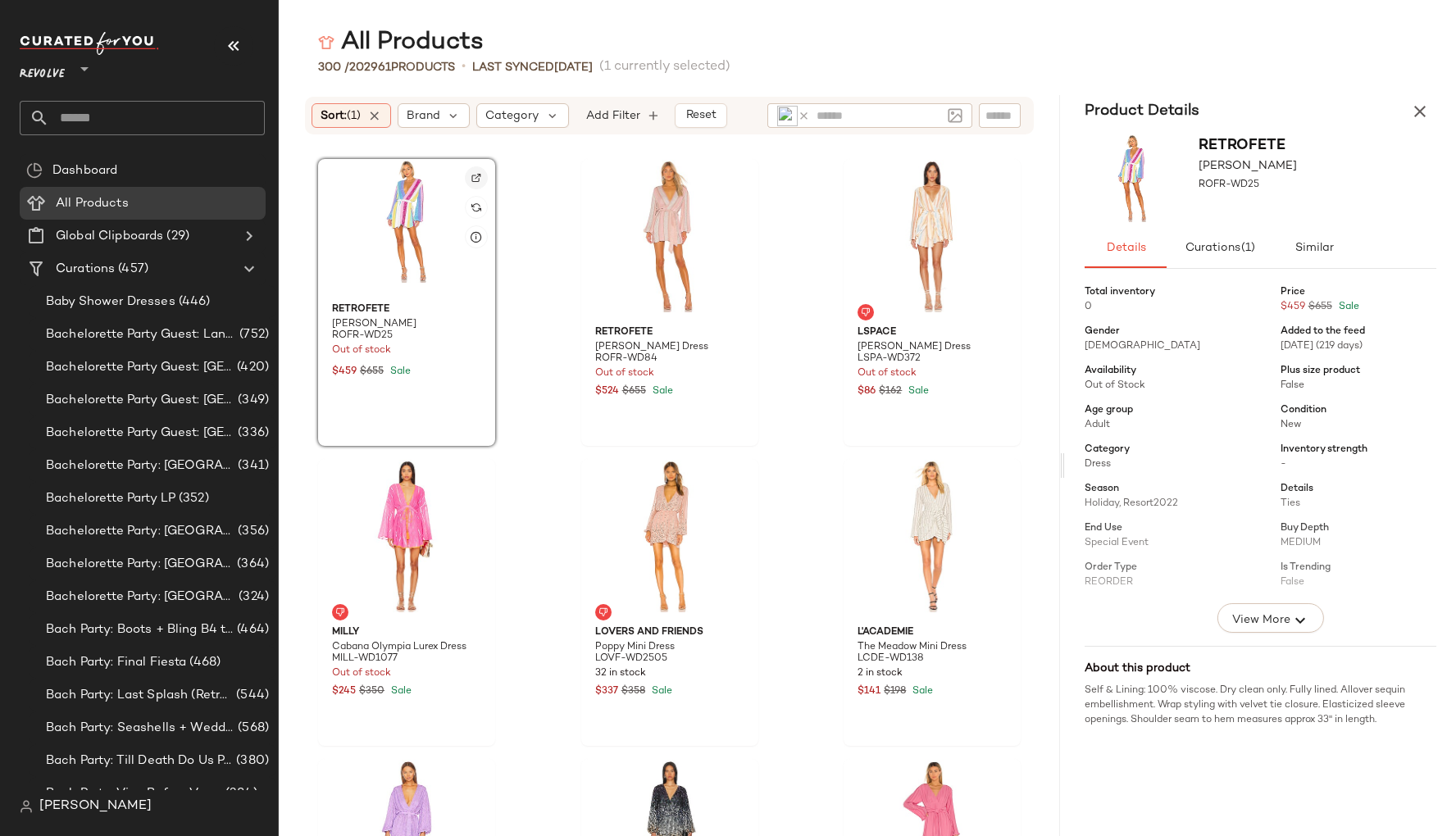 click 